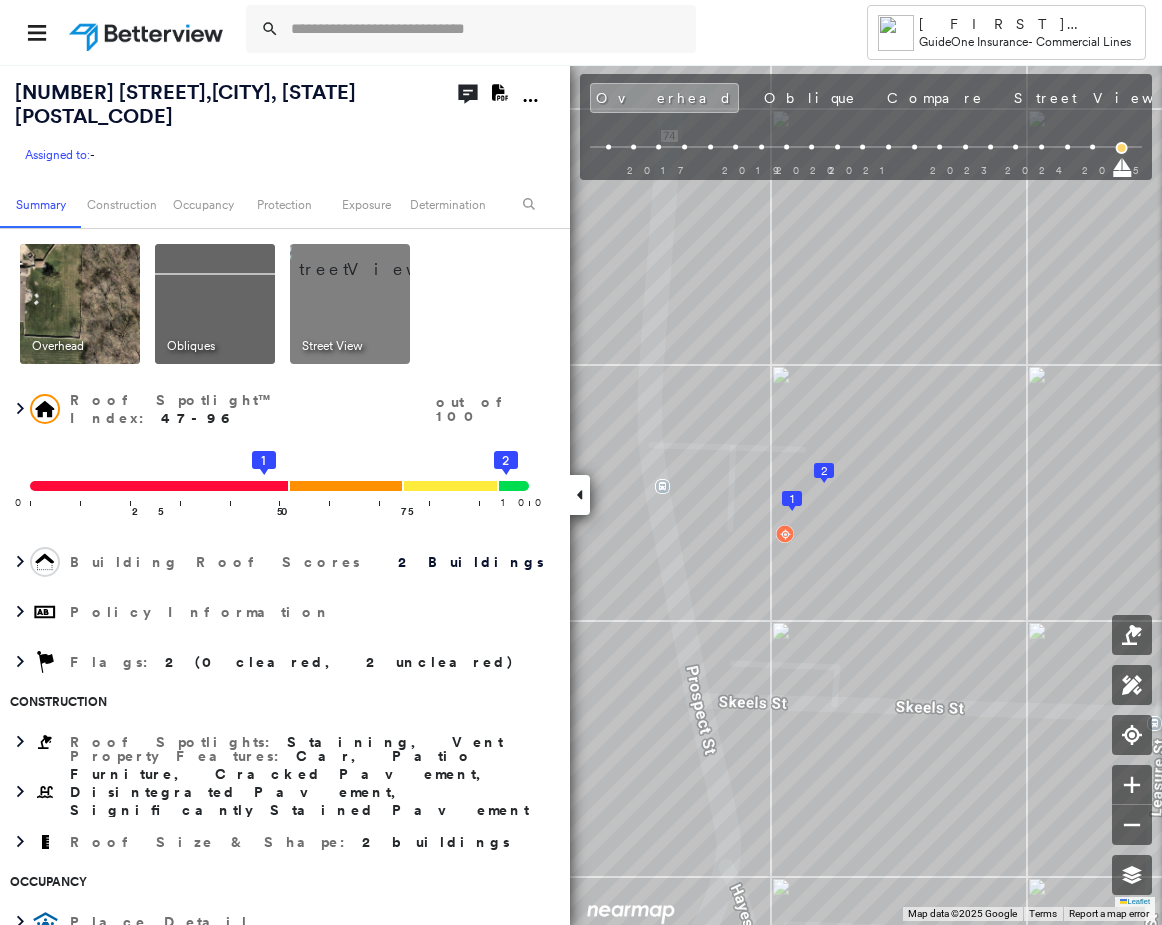 scroll, scrollTop: 0, scrollLeft: 0, axis: both 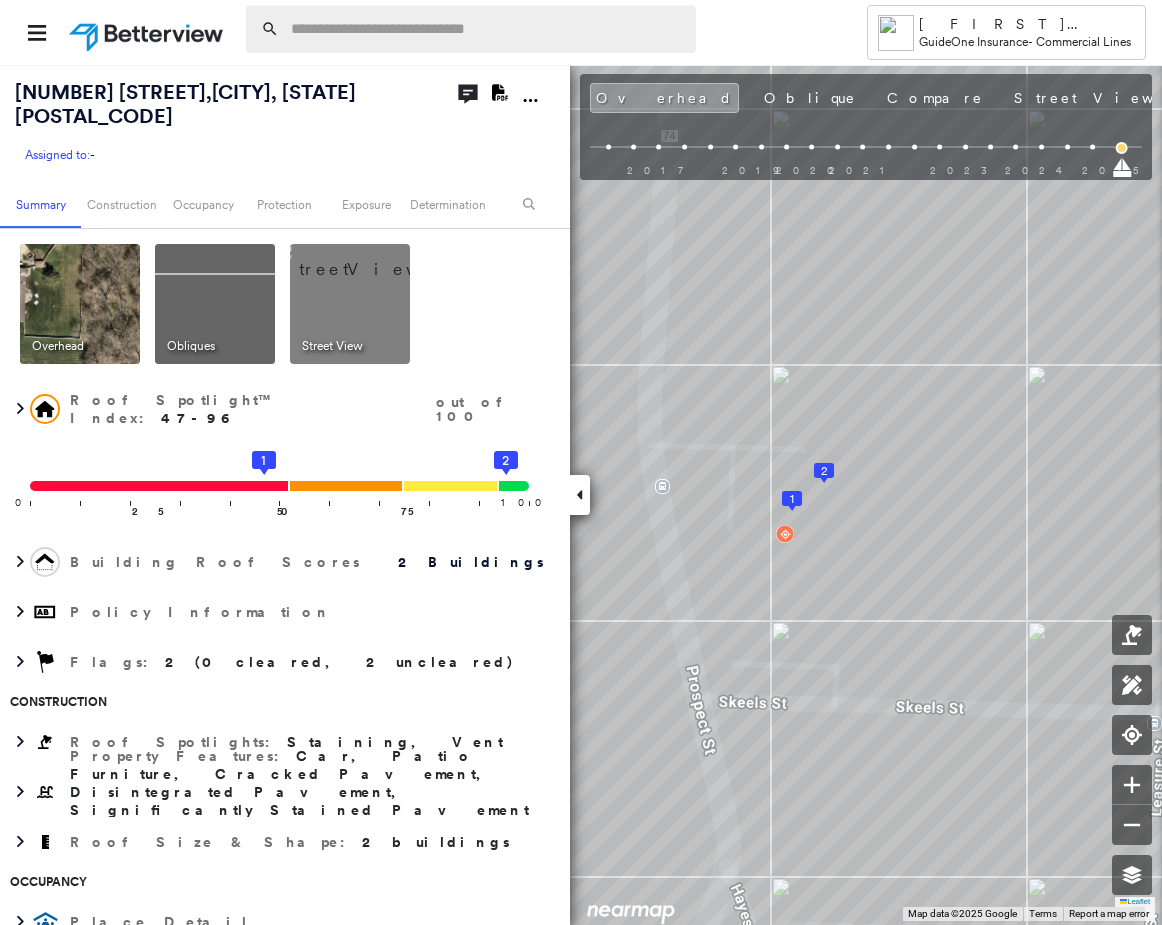 click at bounding box center [487, 29] 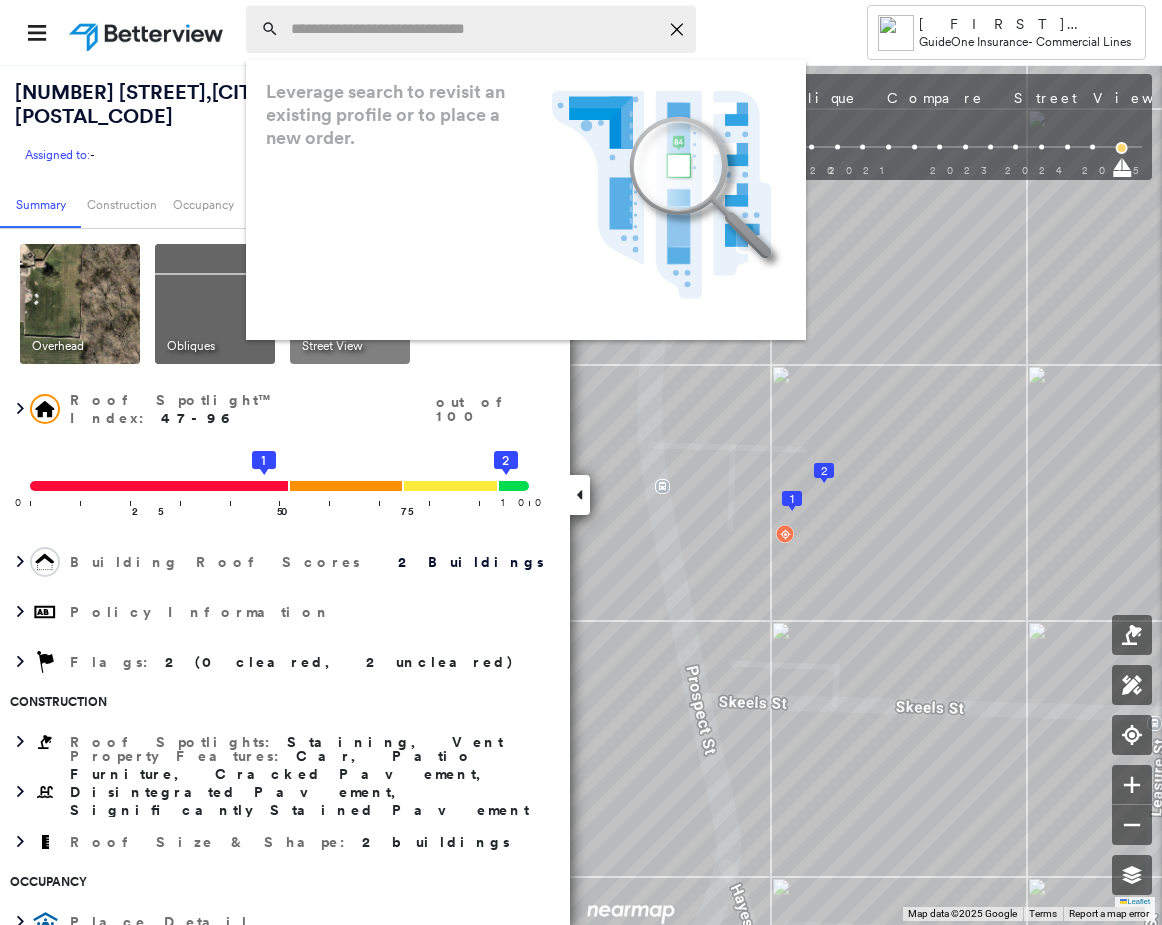 paste on "**********" 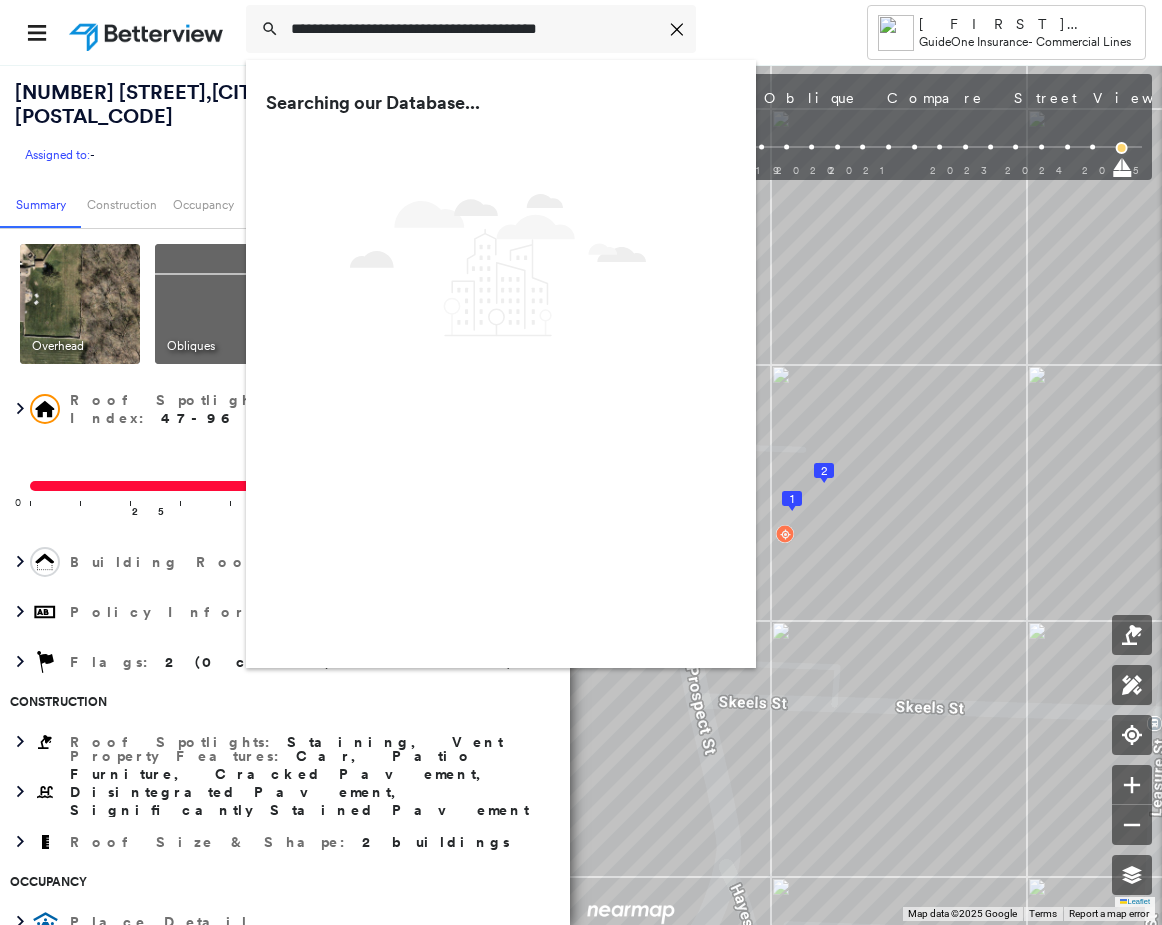 type on "**********" 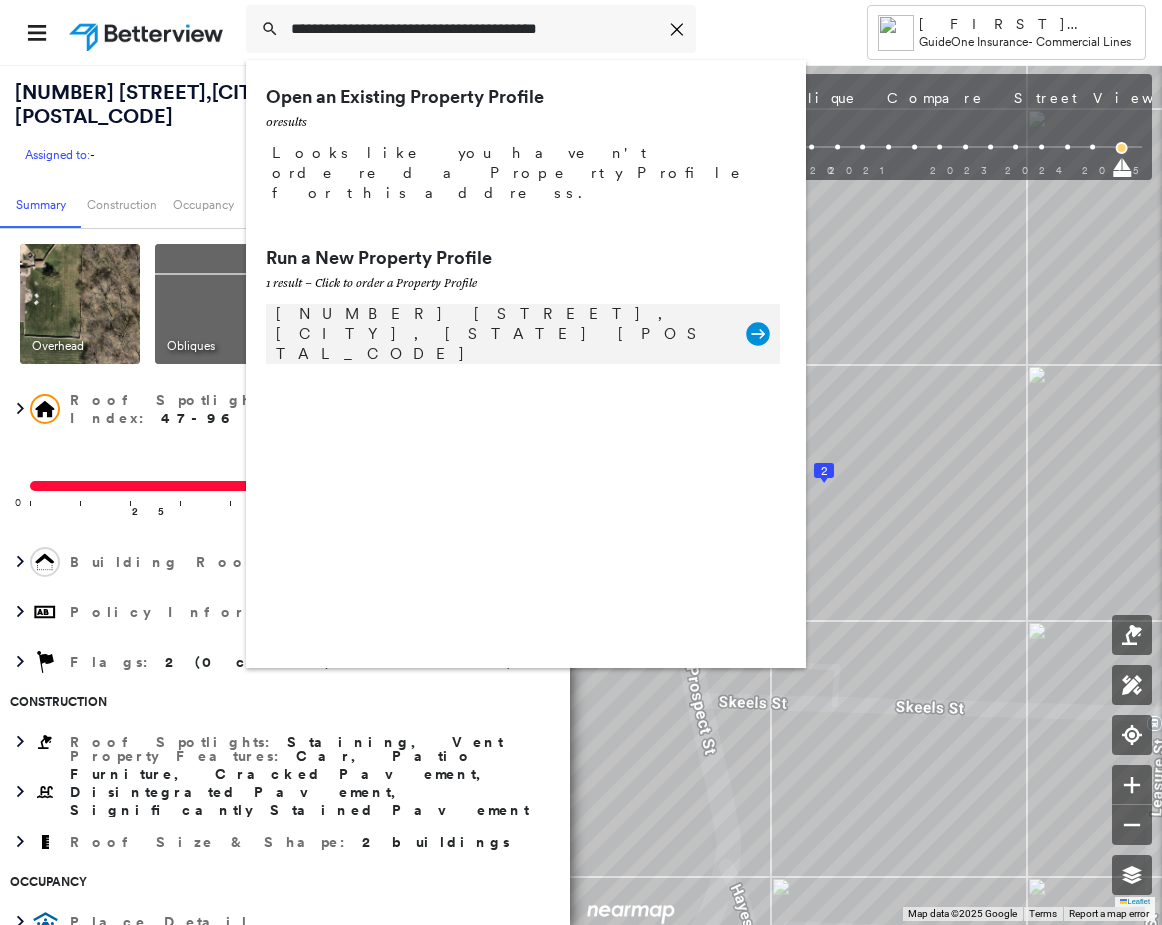 click on "[NUMBER] [STREET], [CITY], [STATE] [POSTAL_CODE]" at bounding box center [501, 334] 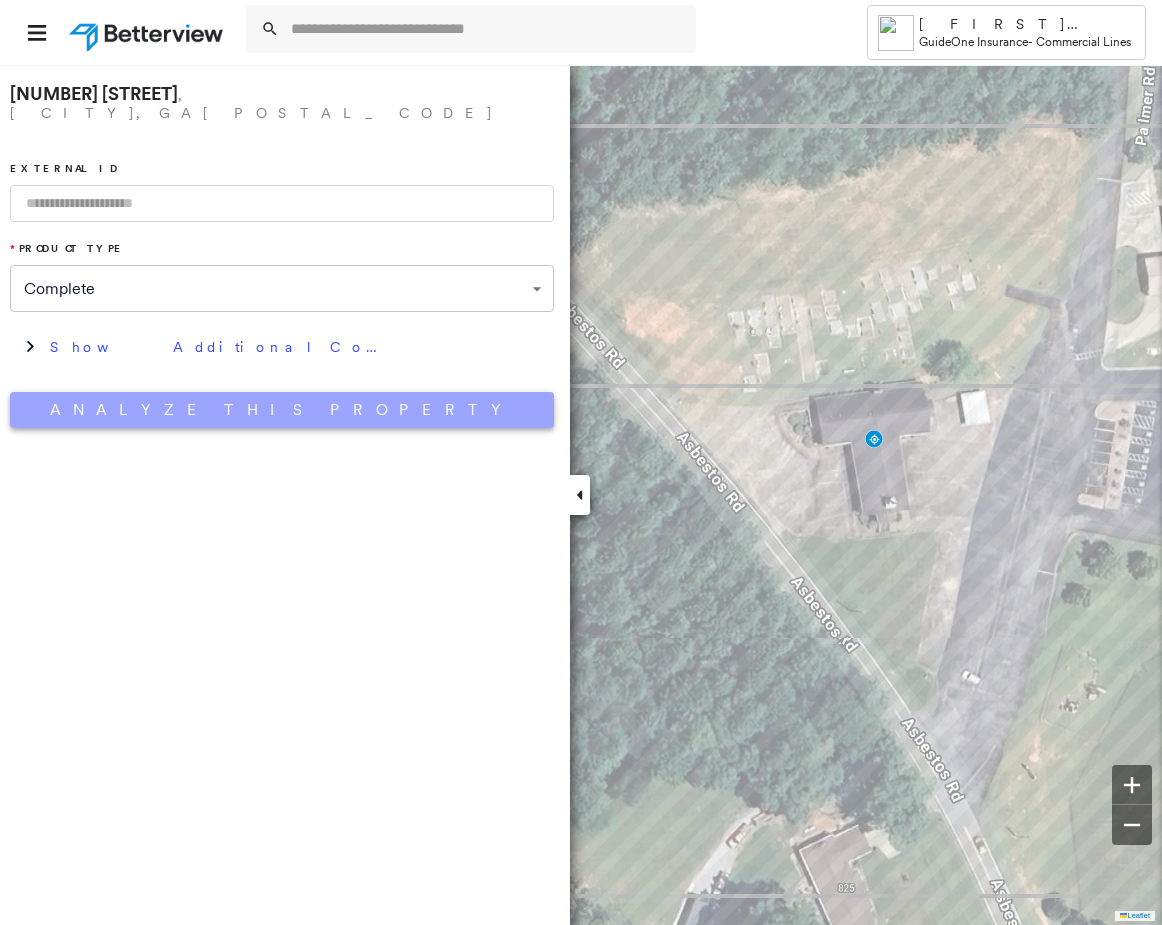 click on "Analyze This Property" at bounding box center [282, 410] 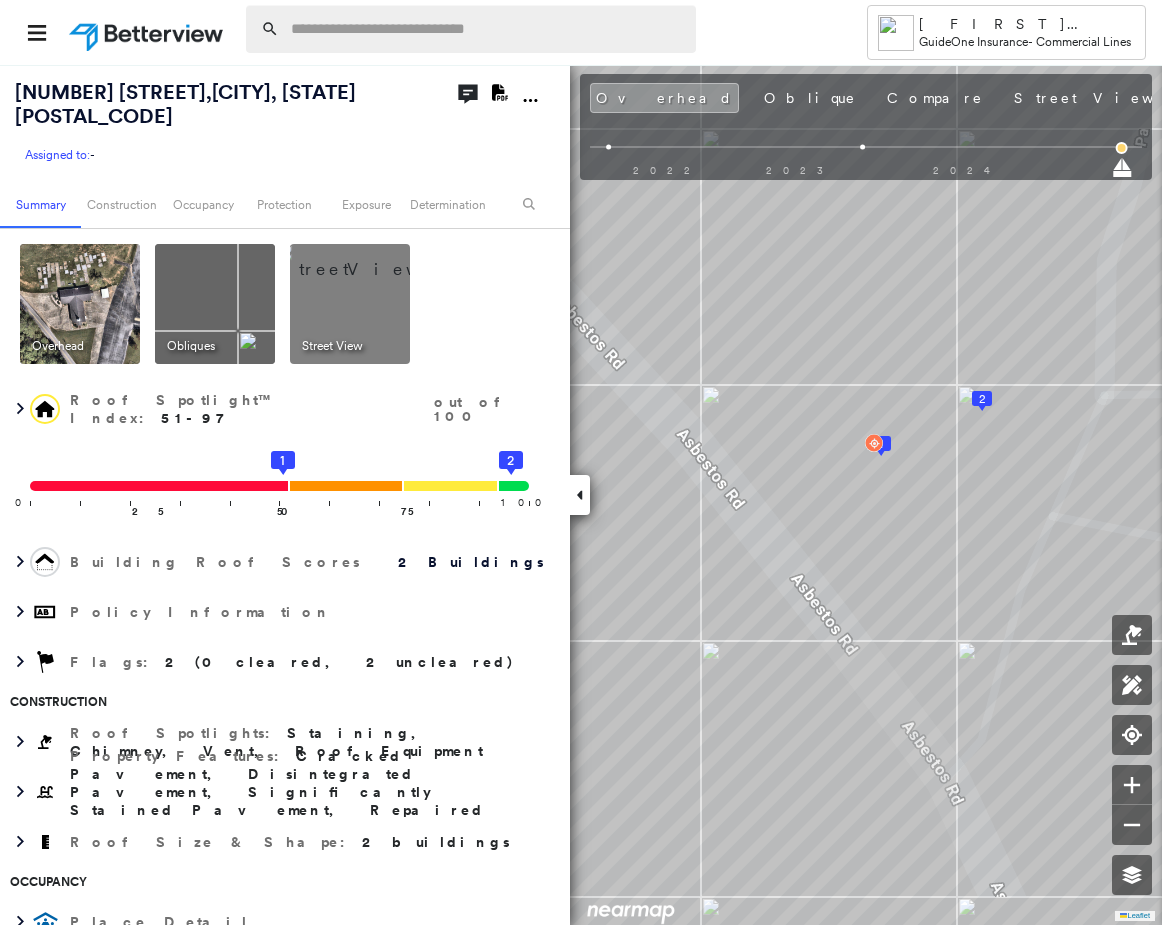 click at bounding box center (487, 29) 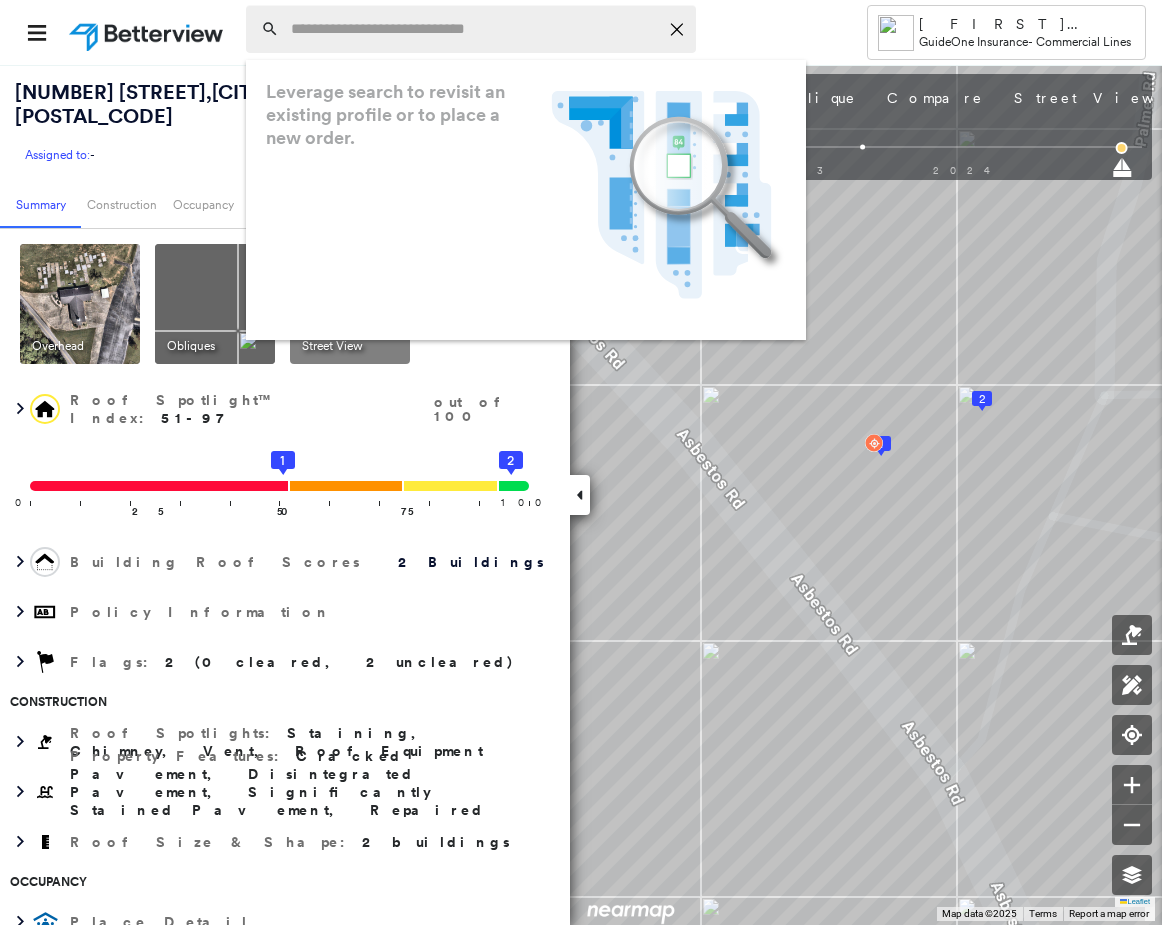 paste on "**********" 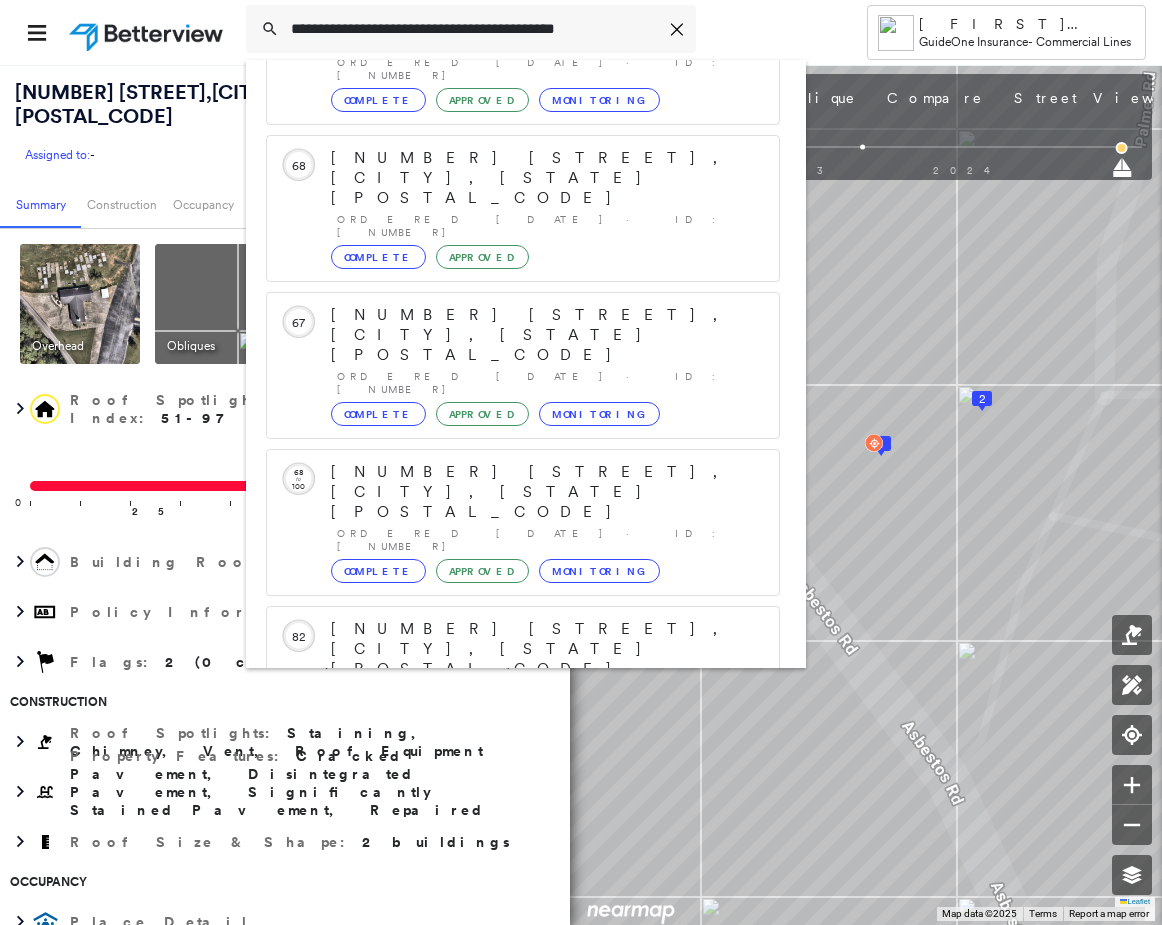 scroll, scrollTop: 213, scrollLeft: 0, axis: vertical 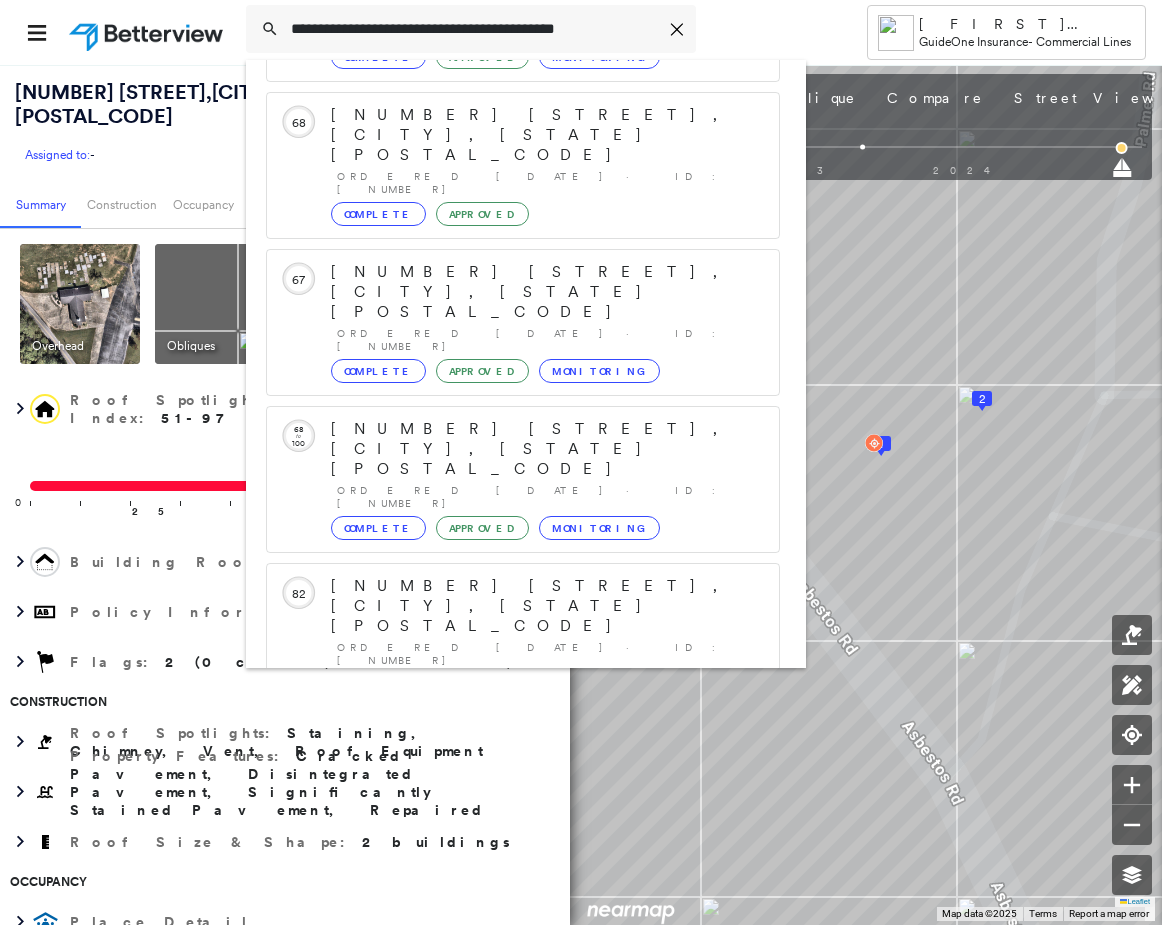 type on "**********" 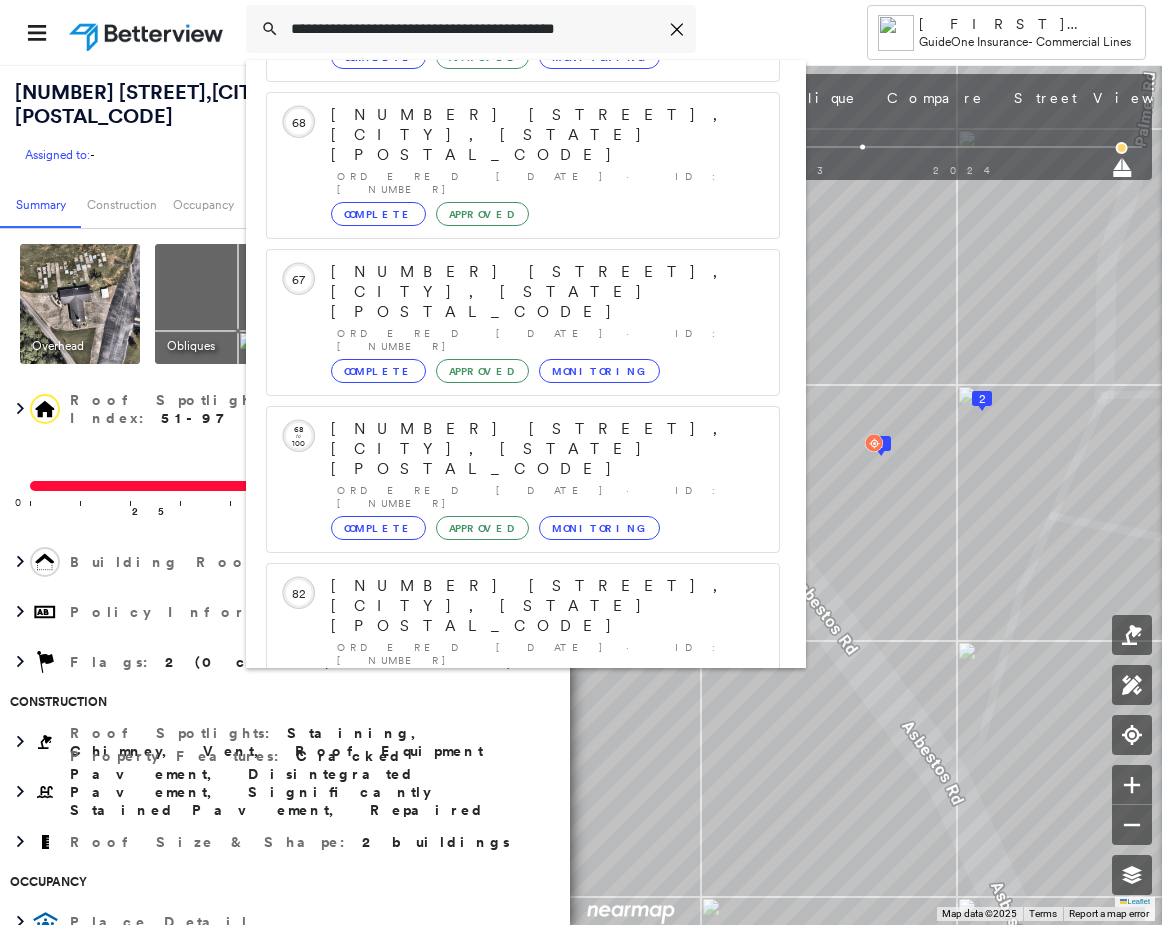 click on "[NUMBER] [STREET], [CITY], [STATE] [POSTAL_CODE]" at bounding box center (501, 898) 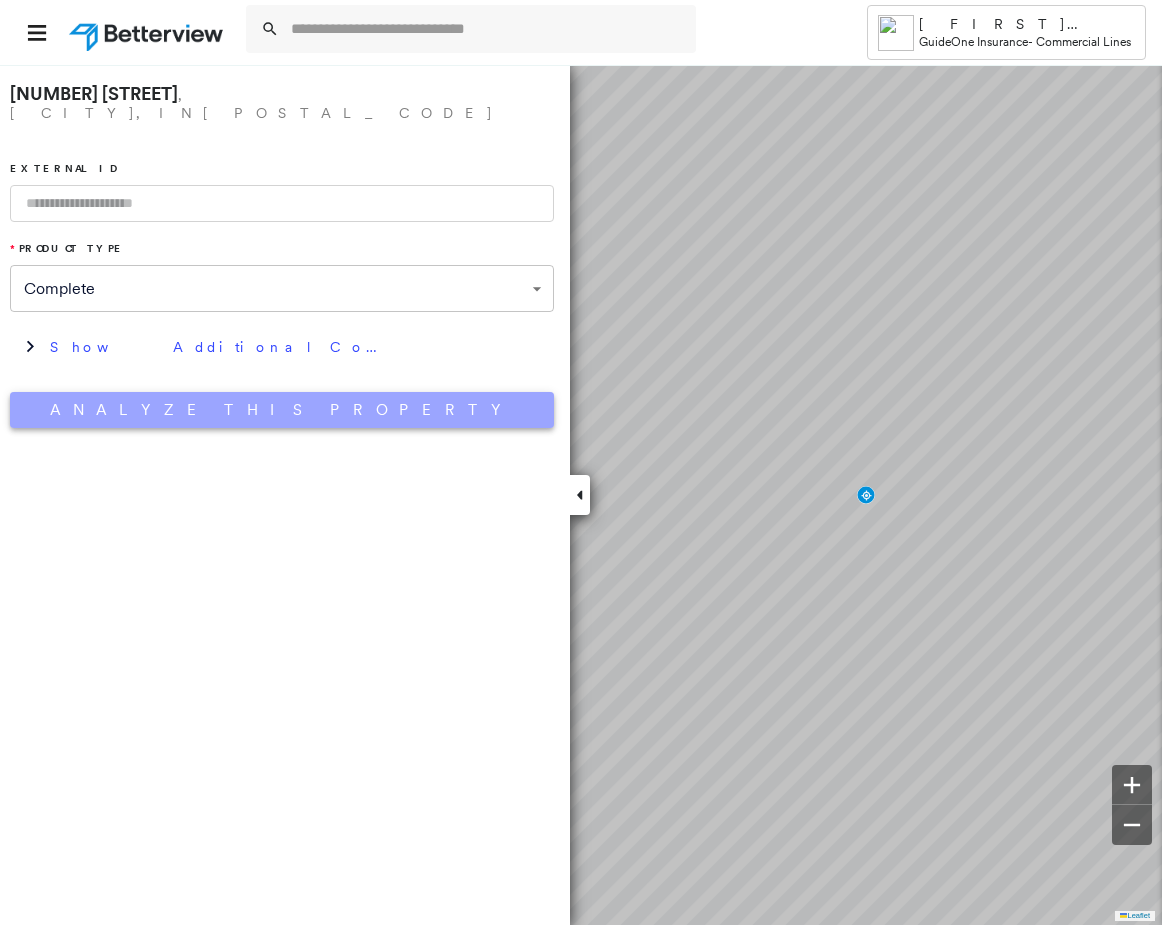 click on "Analyze This Property" at bounding box center (282, 410) 